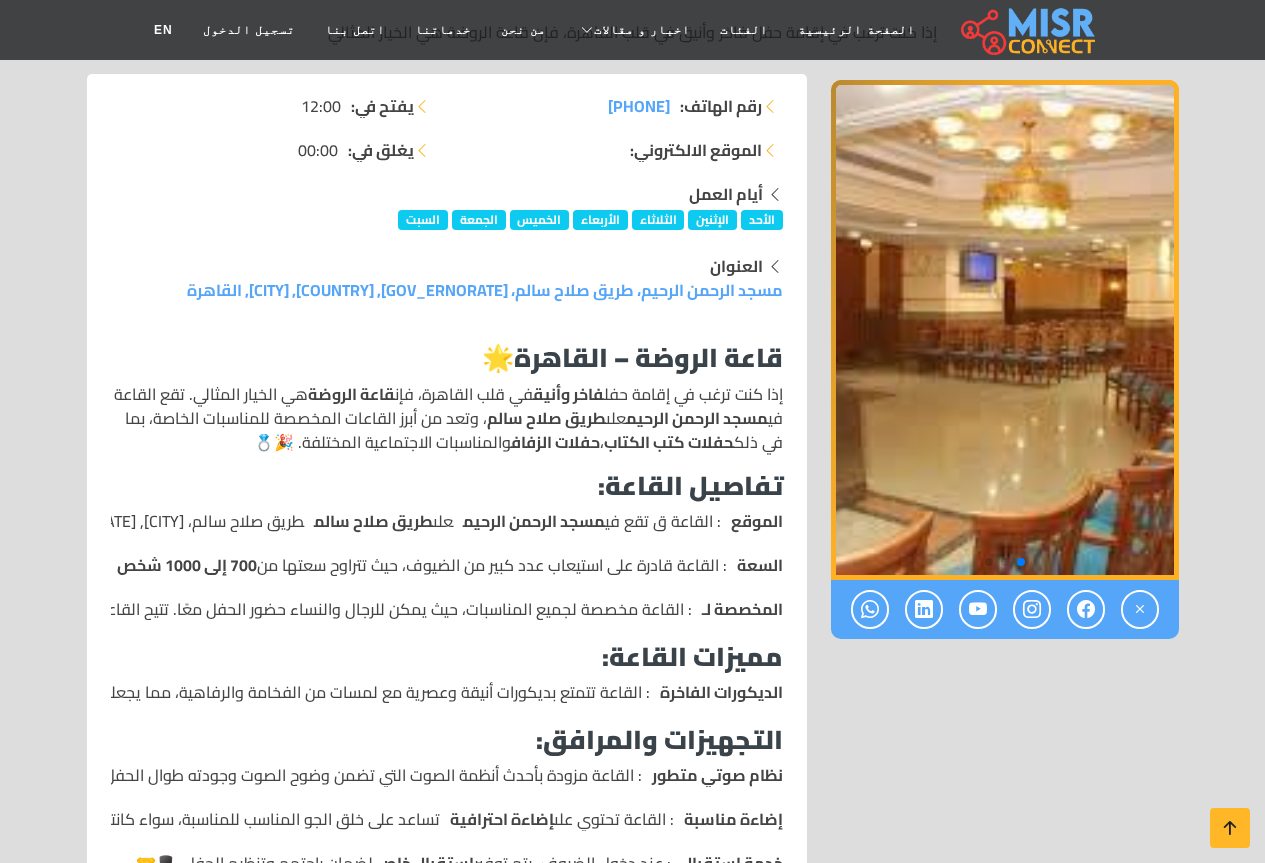 scroll, scrollTop: 300, scrollLeft: 0, axis: vertical 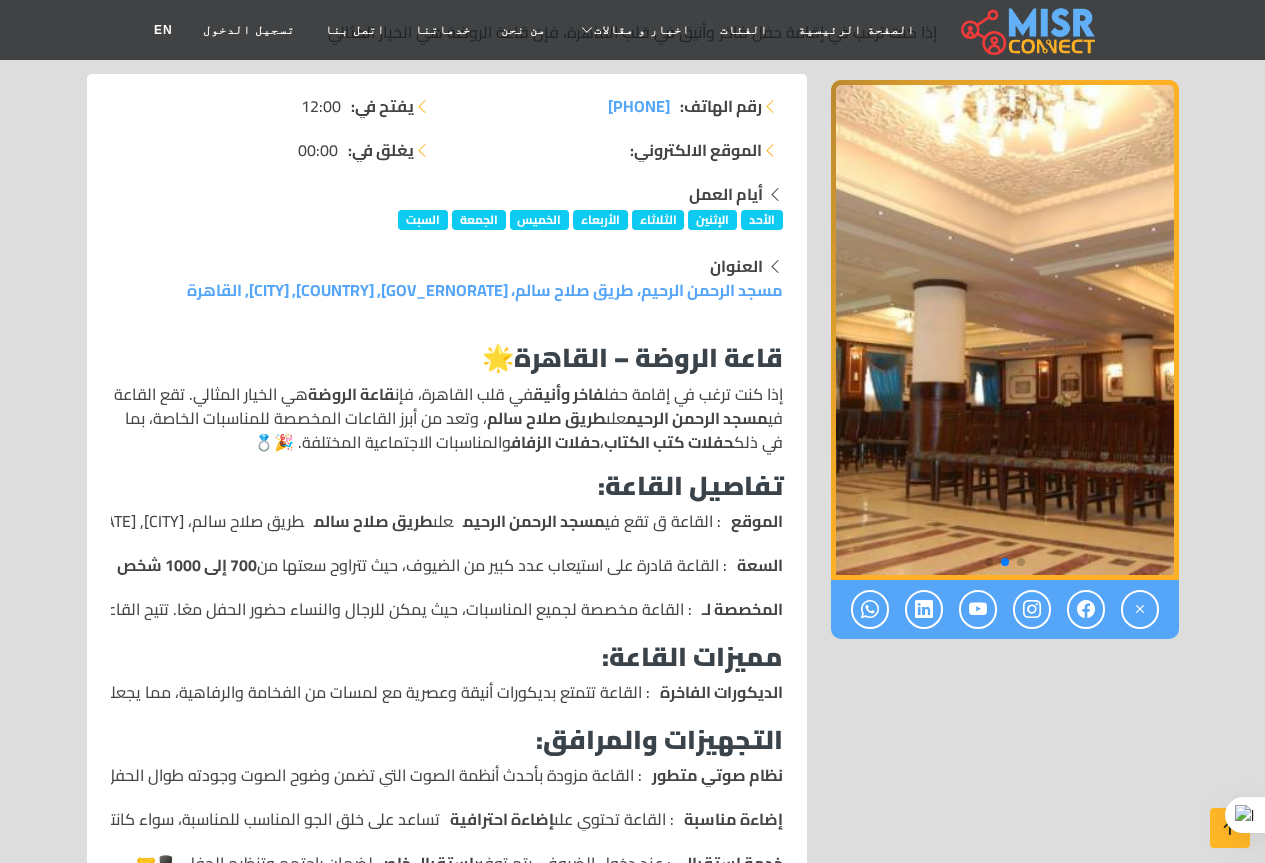 click at bounding box center [1005, 330] 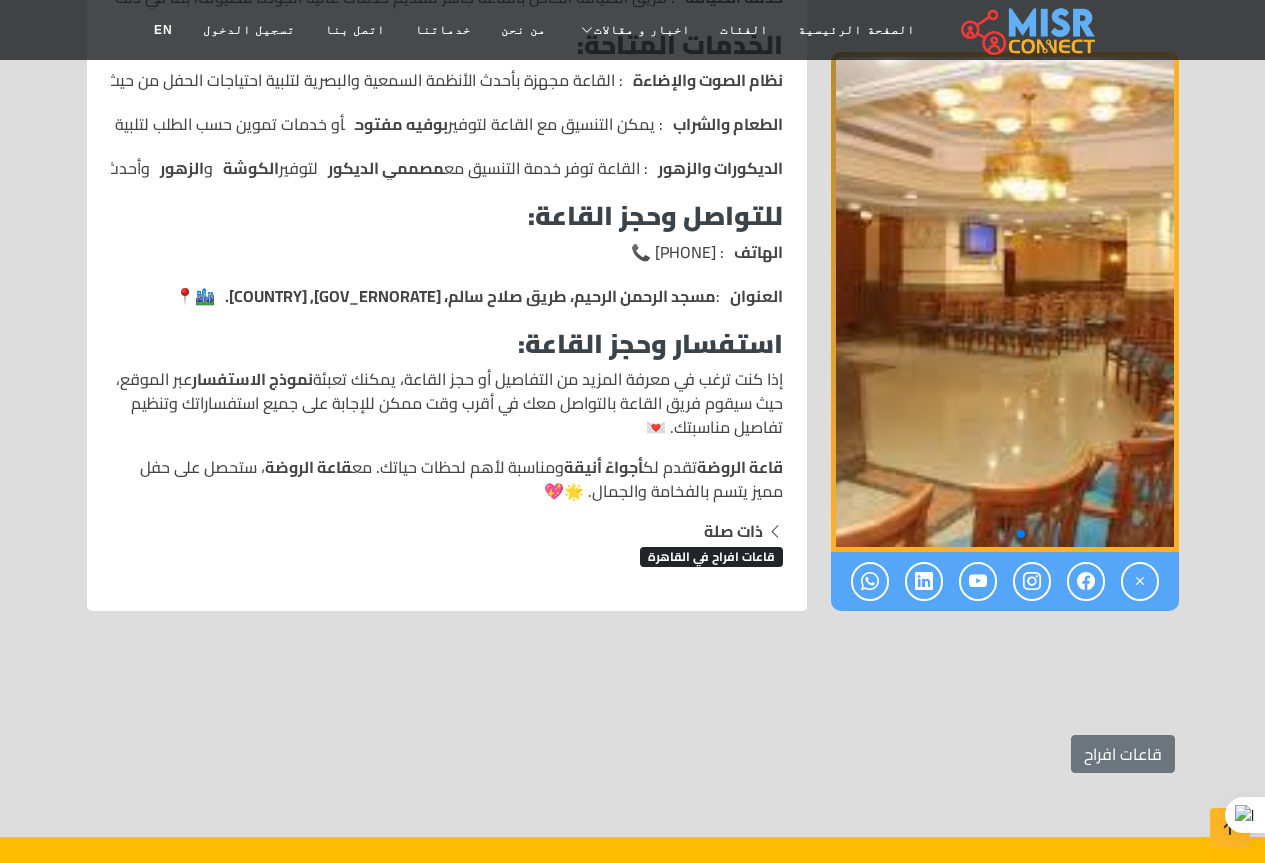 scroll, scrollTop: 1200, scrollLeft: 0, axis: vertical 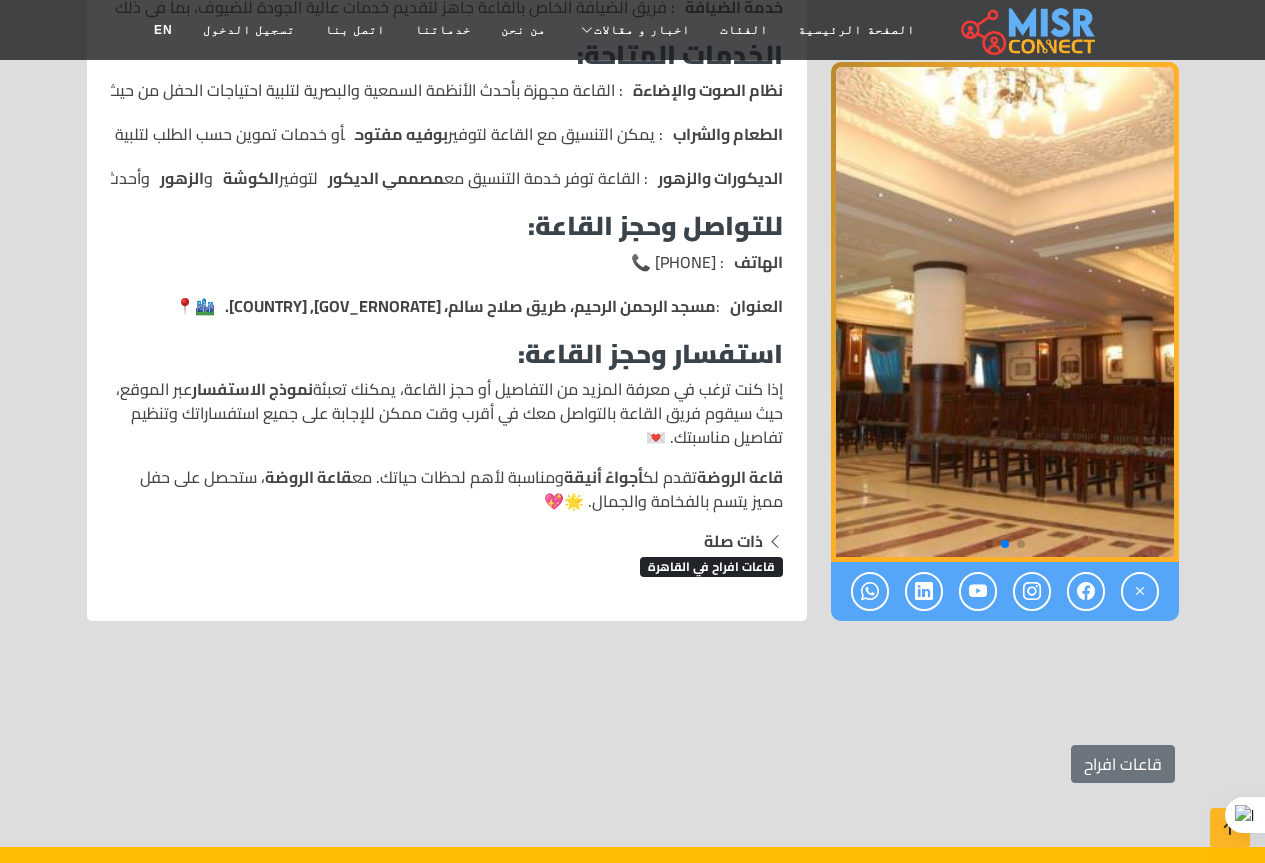 click at bounding box center (1005, 312) 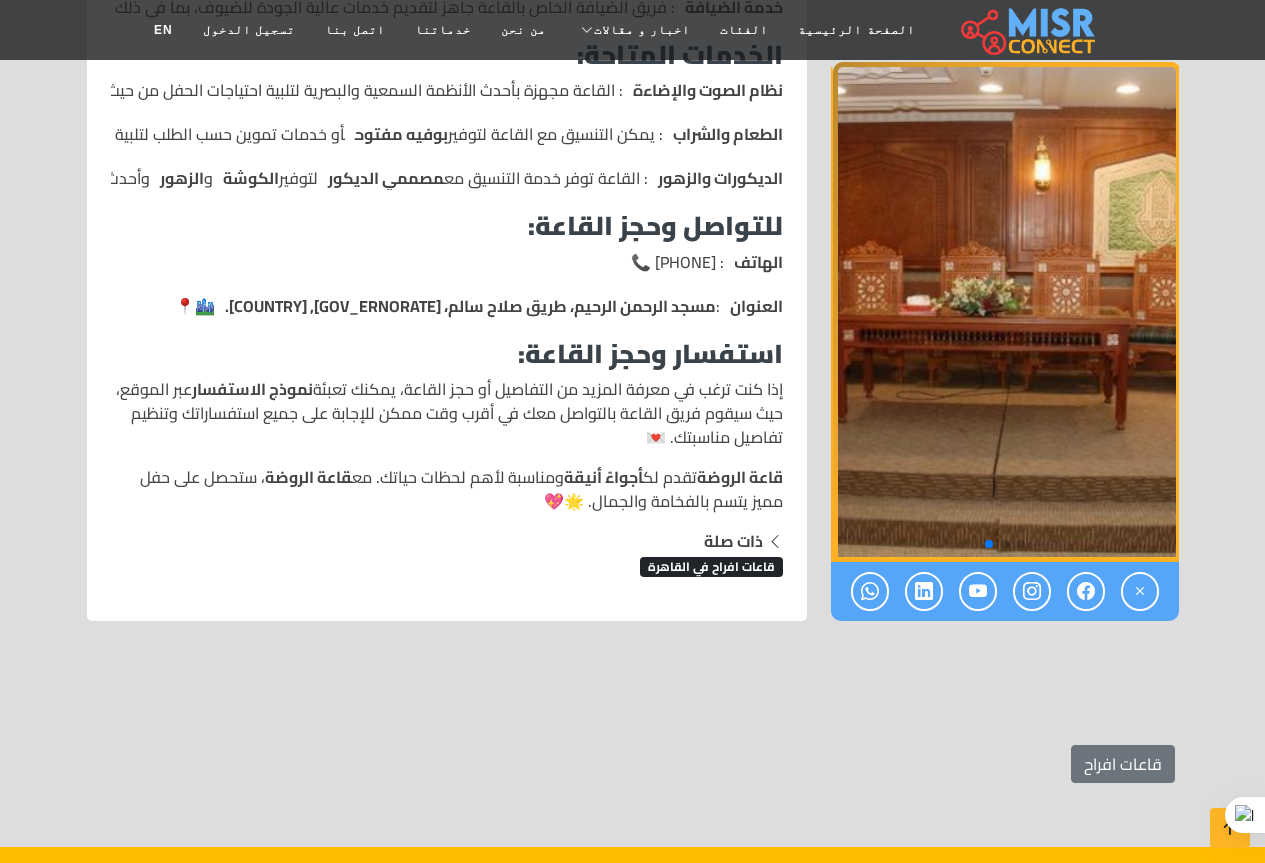 click on "الصفحة الرئيسية
الفئات
اخبار و مقالات
أخبار الرياضة
اخبار طبية
مشاهير
اخبار السيارات
اخبار مصر
من نحن
خدماتنا
اتصل بنا
تسجيل الدخول
EN
مسجد الرحمن الرحيم
الصفحة الرئيسية
الفئات
قاعات حفلات ومؤتمرات
قاعات افراح
مسجد الرحمن الرحيم
مسجد الرحمن الرحيم" at bounding box center [632, 257] 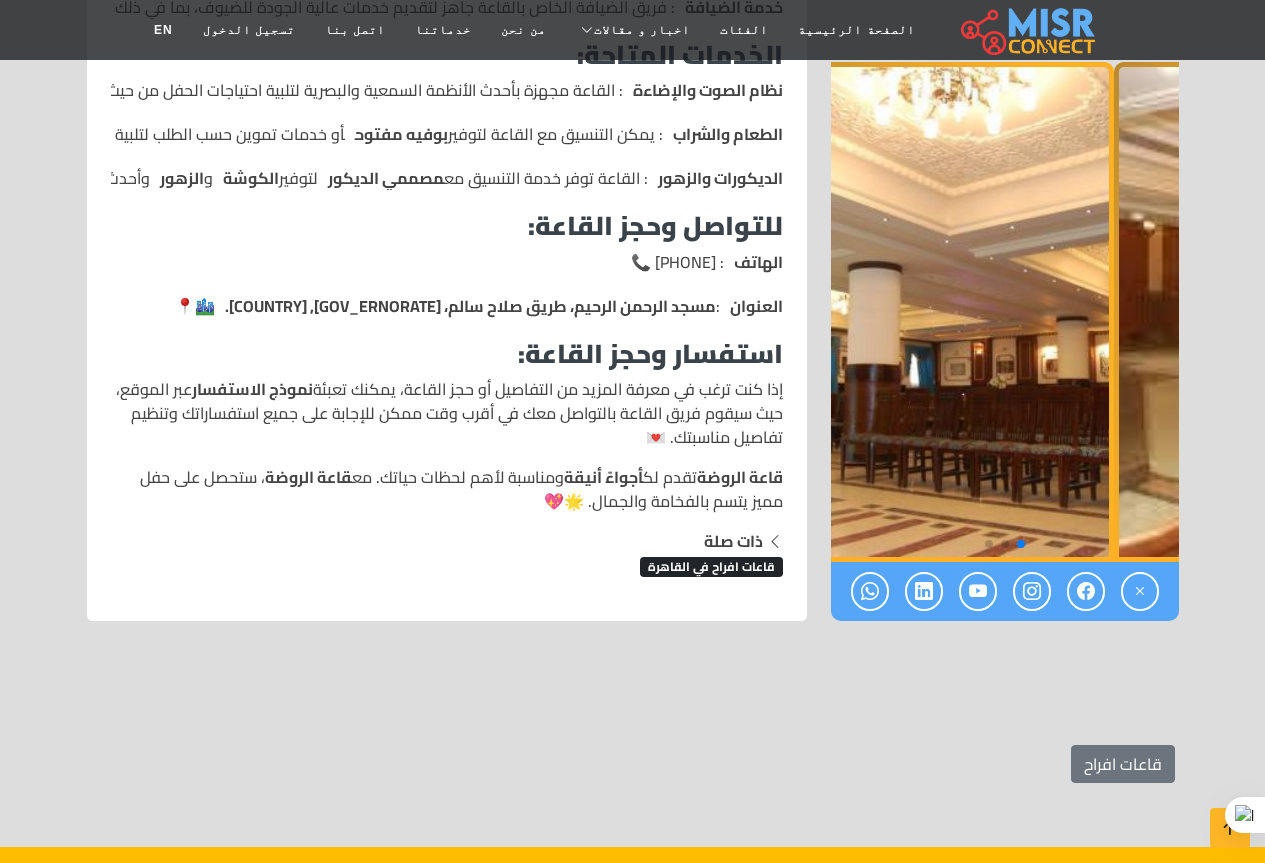 click on "مسجد الرحمن الرحيم
إذا كنت ترغب في إقامة حفل فاخر وأنيق في قلب القاهرة، فإن قاعة الروضة هي الخيار المثالي
رقم الهاتف:    0226858602
الموقع الالكتروني:
يفتح في:" at bounding box center [632, -180] 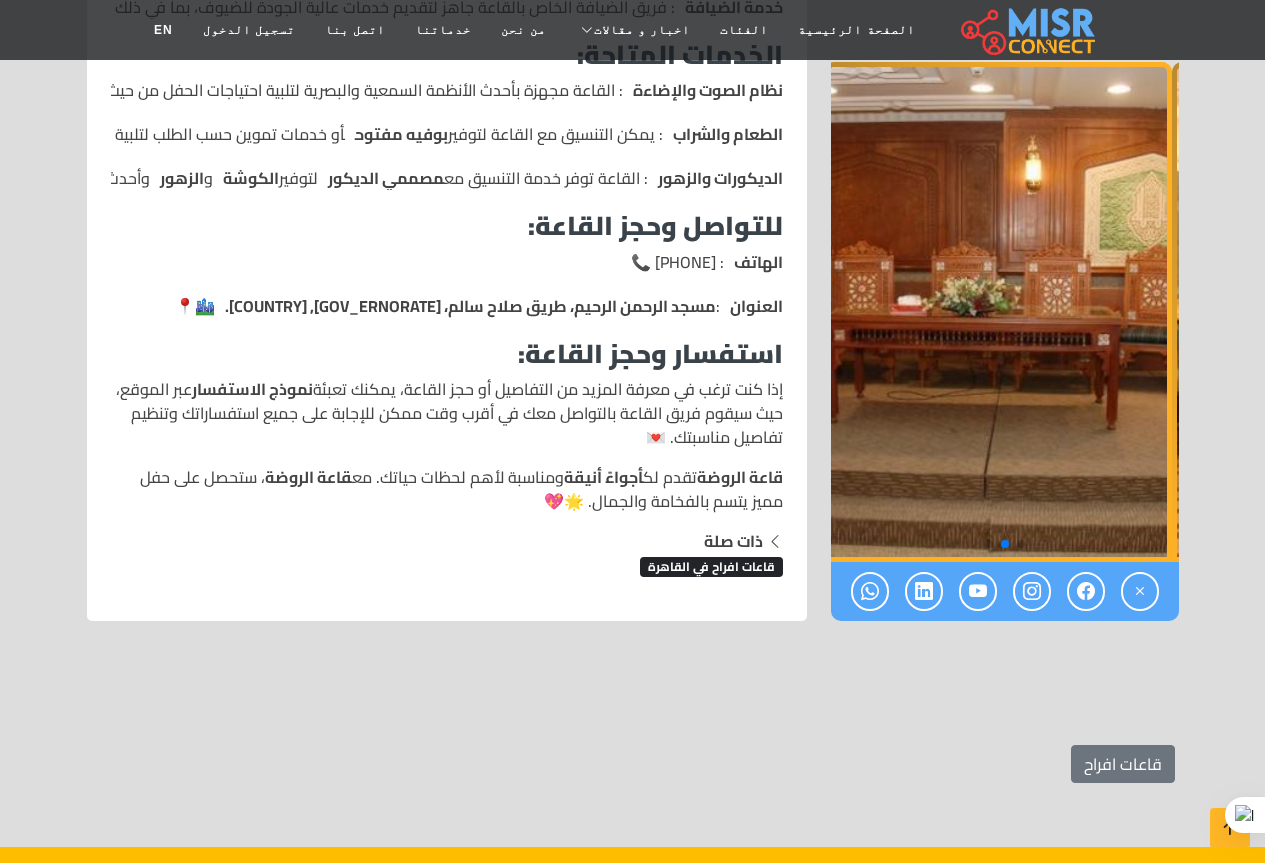 click on "الصفحة الرئيسية
الفئات
اخبار و مقالات
أخبار الرياضة
اخبار طبية
مشاهير
اخبار السيارات
اخبار مصر
من نحن
خدماتنا
اتصل بنا
تسجيل الدخول
EN
مسجد الرحمن الرحيم
الصفحة الرئيسية
الفئات
قاعات حفلات ومؤتمرات
قاعات افراح
مسجد الرحمن الرحيم
مسجد الرحمن الرحيم" at bounding box center [632, 257] 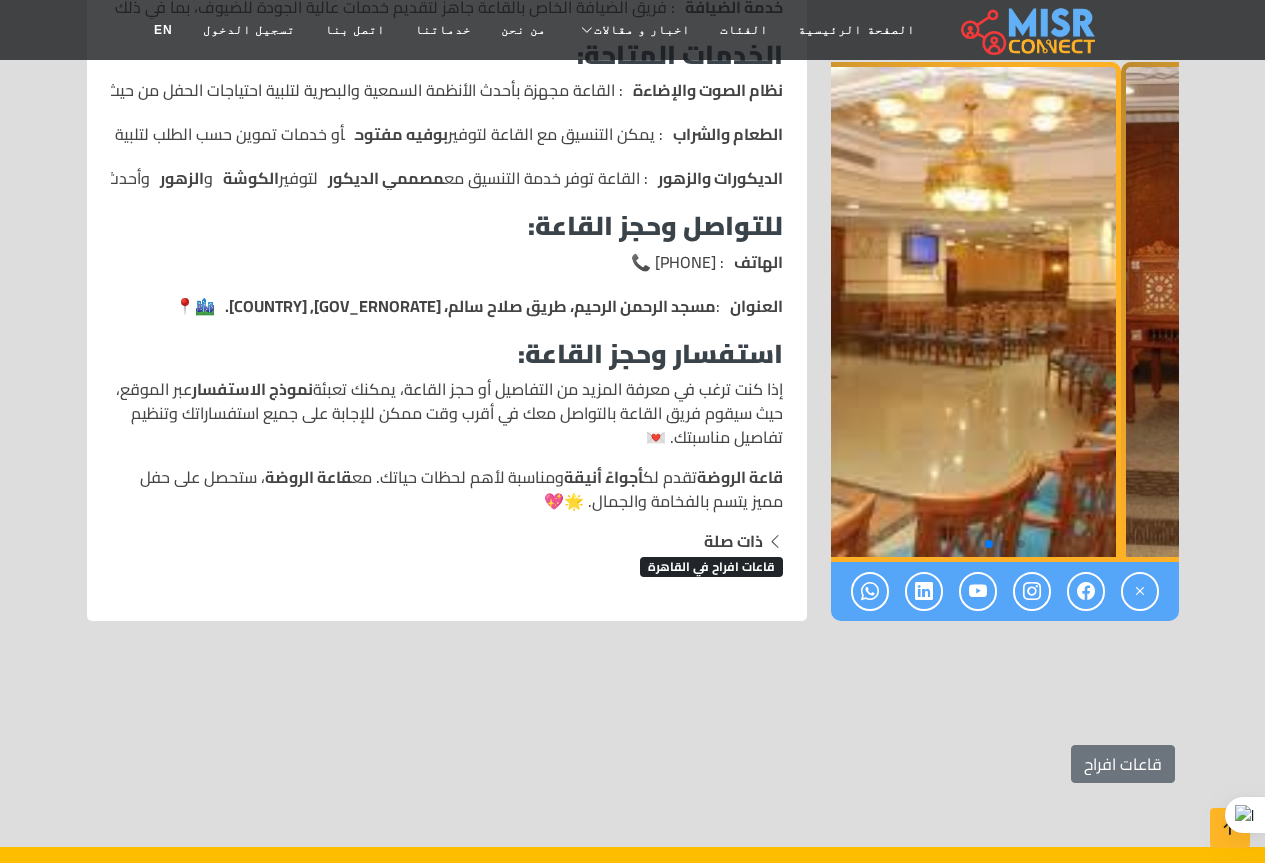 click on "مسجد الرحمن الرحيم
إذا كنت ترغب في إقامة حفل فاخر وأنيق في قلب القاهرة، فإن قاعة الروضة هي الخيار المثالي
رقم الهاتف:    0226858602
الموقع الالكتروني:
يفتح في:" at bounding box center (632, -180) 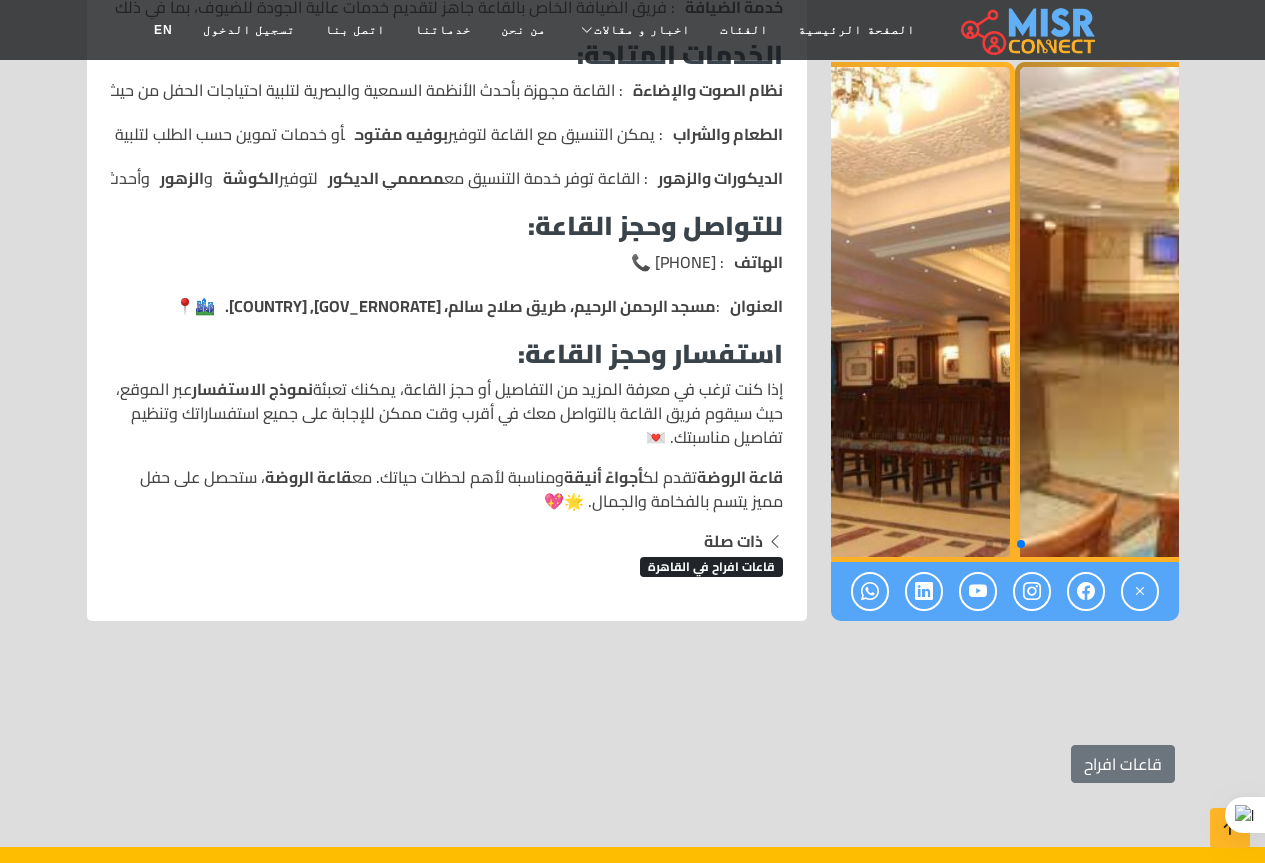 click at bounding box center [1189, 312] 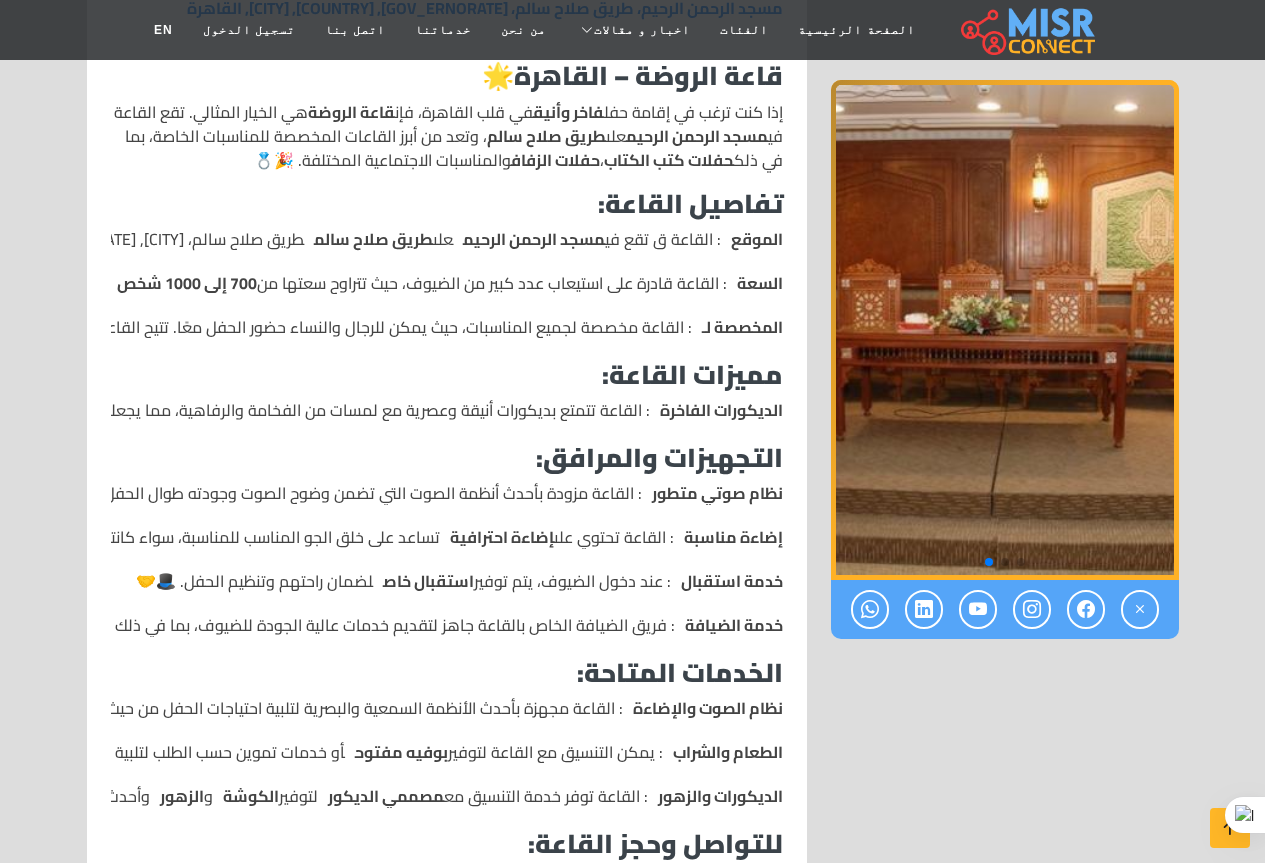 scroll, scrollTop: 600, scrollLeft: 0, axis: vertical 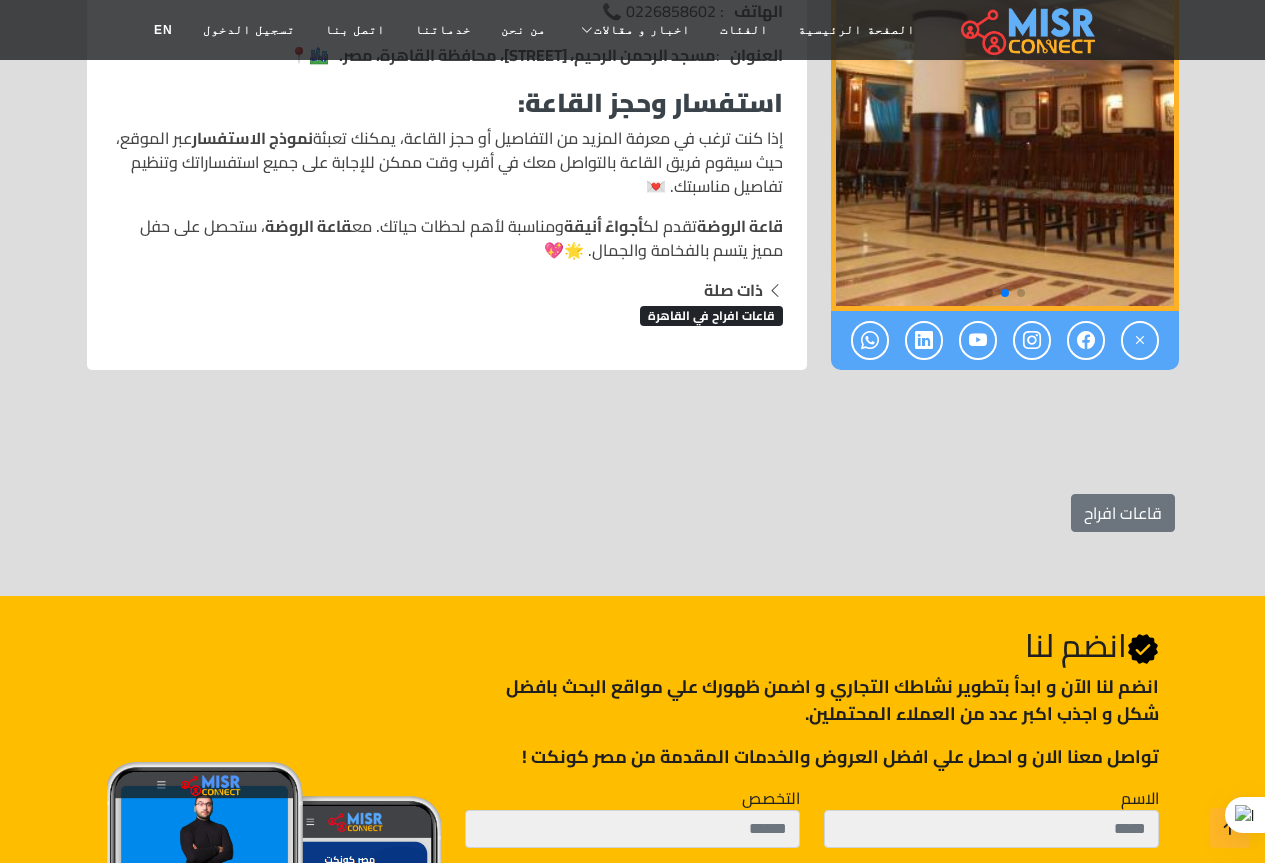click on "قاعات افراح في [CITY]" at bounding box center [711, 316] 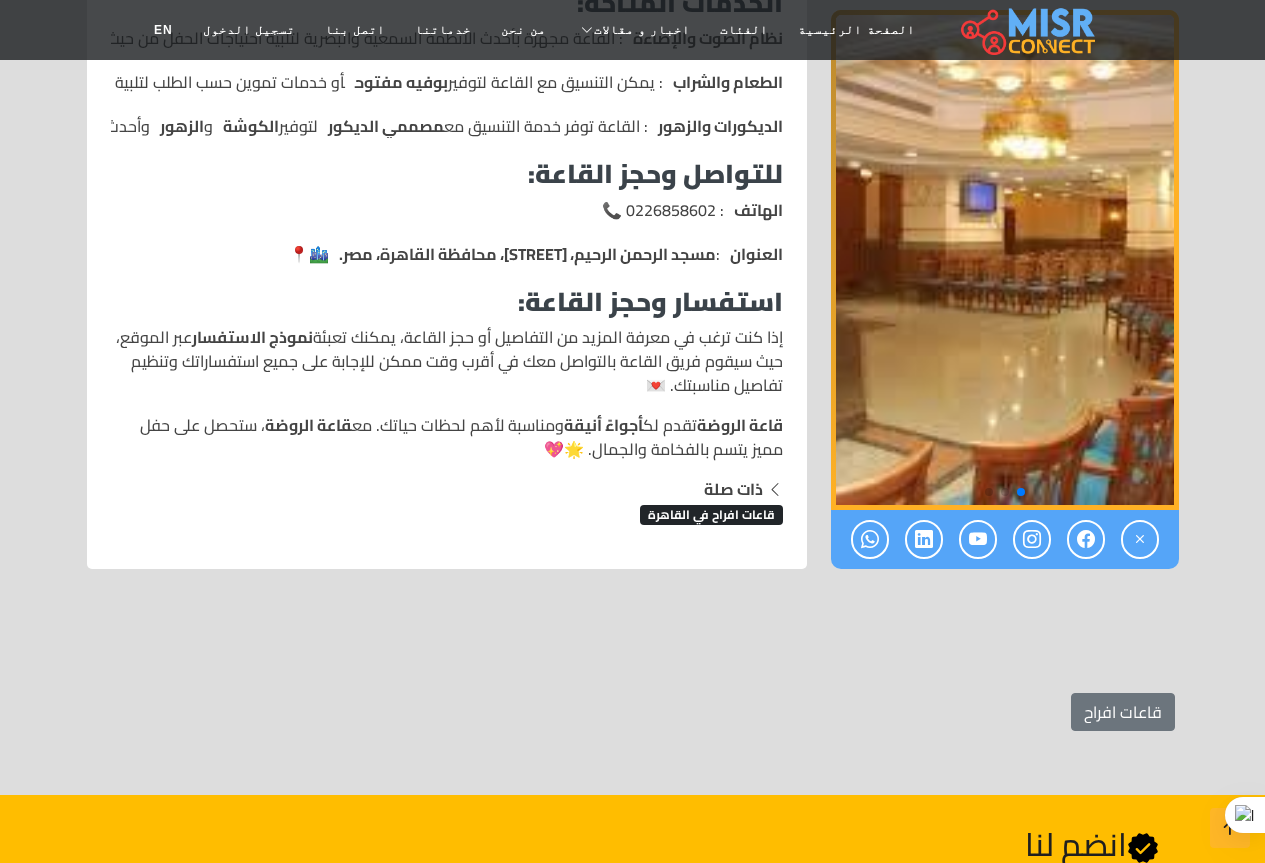 scroll, scrollTop: 1251, scrollLeft: 0, axis: vertical 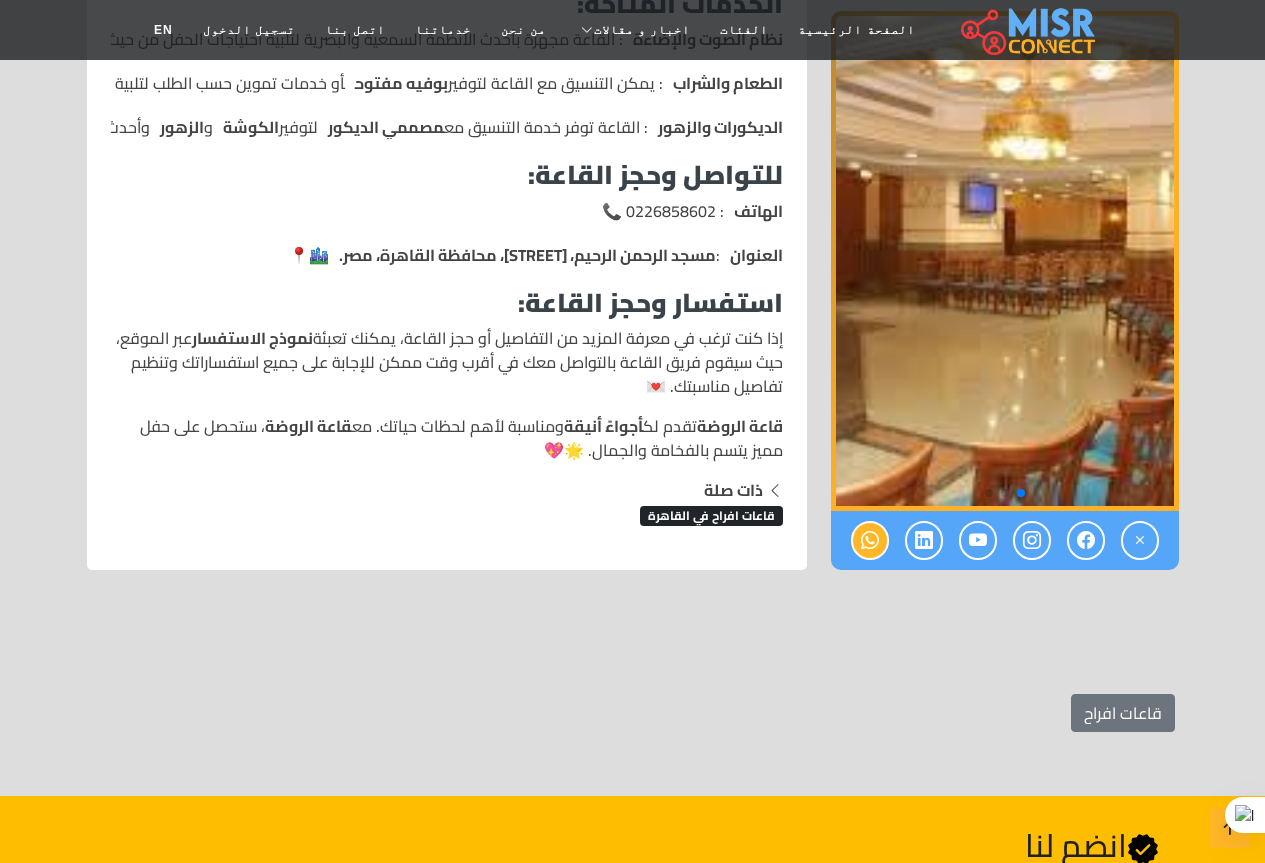 click at bounding box center (870, 540) 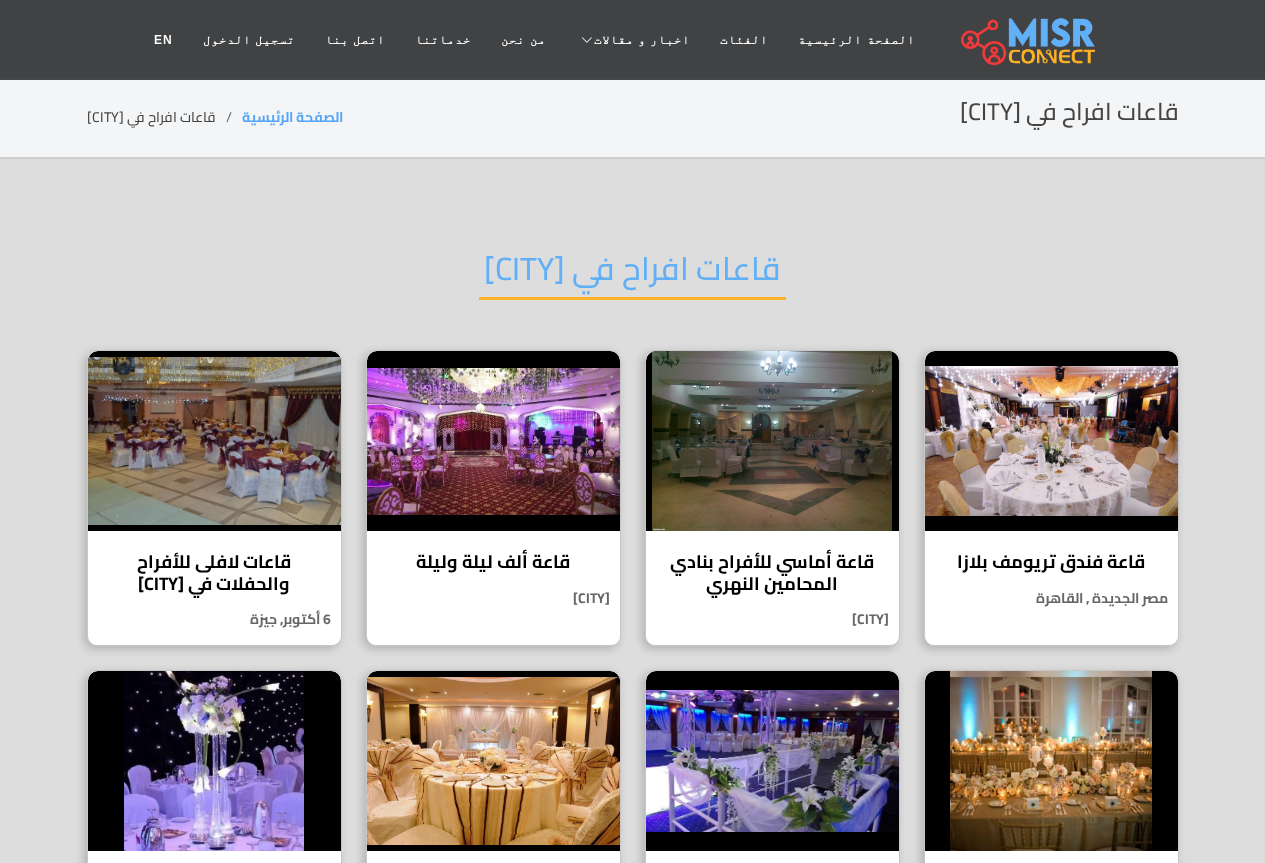 scroll, scrollTop: 0, scrollLeft: 0, axis: both 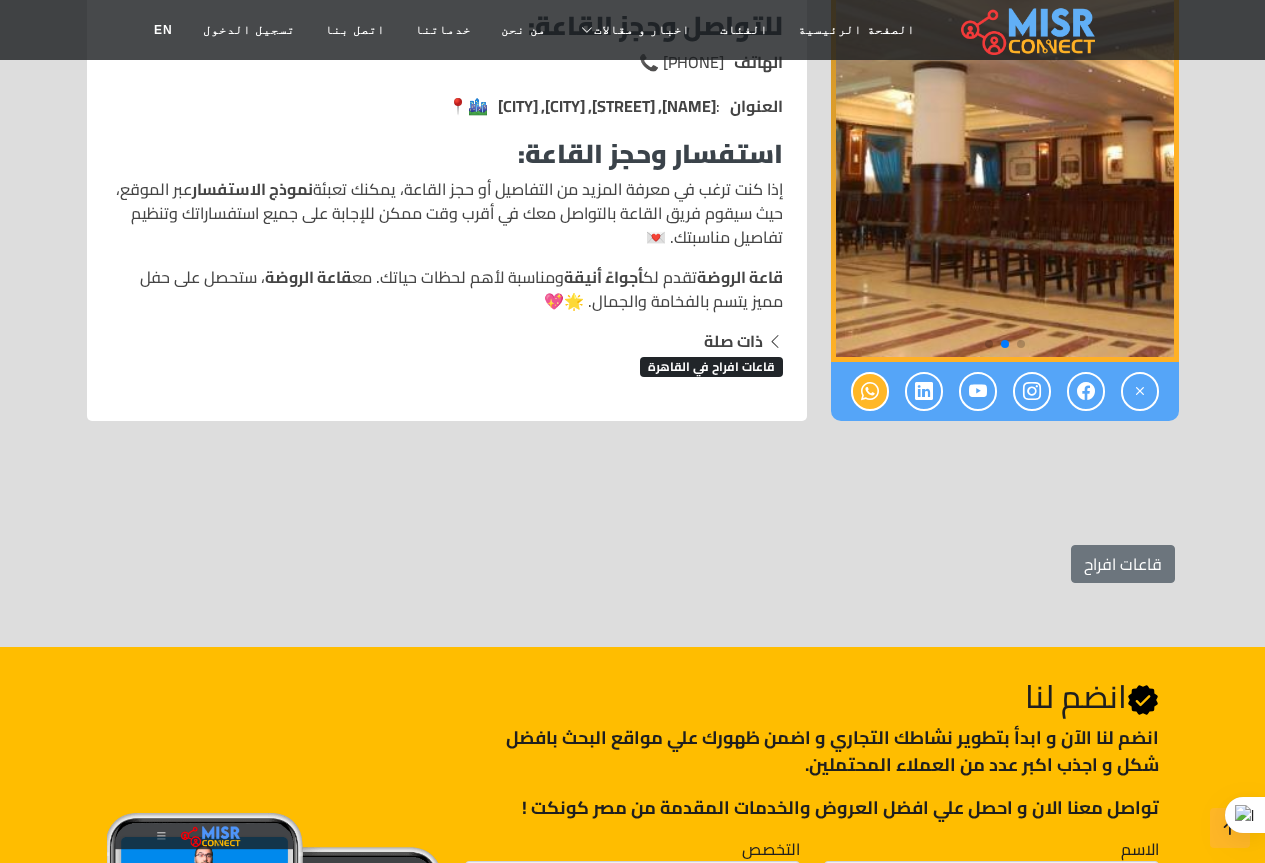 click at bounding box center [870, 391] 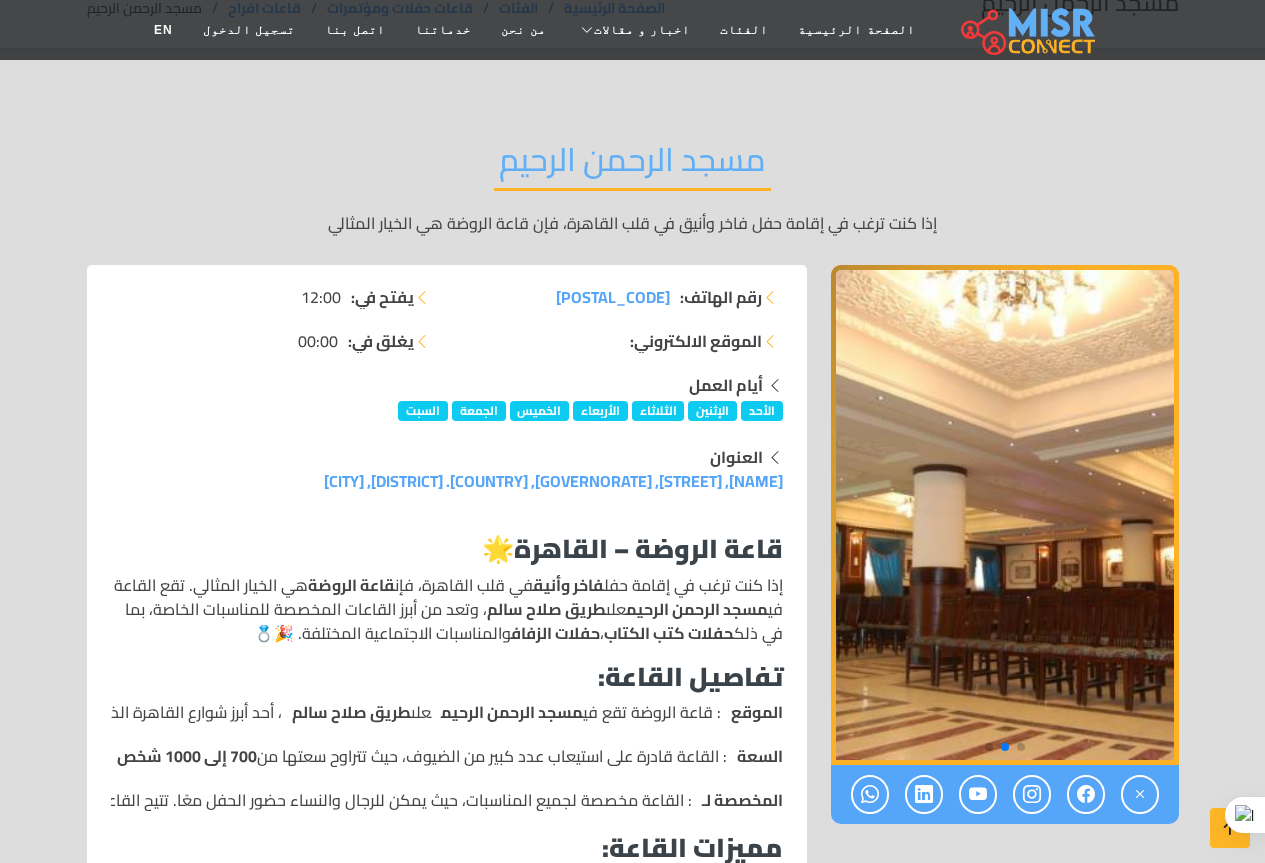 scroll, scrollTop: 0, scrollLeft: 0, axis: both 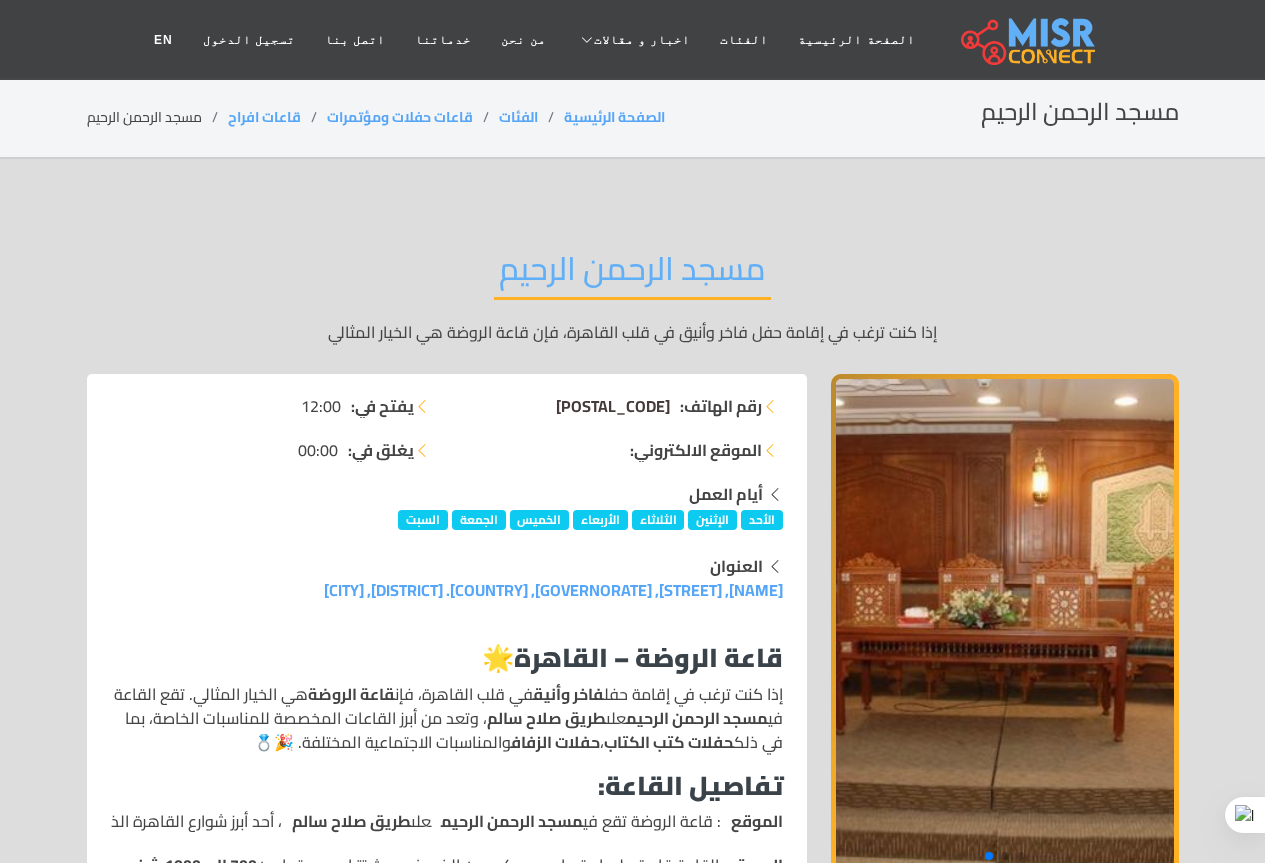 click on "0226858602" at bounding box center (613, 406) 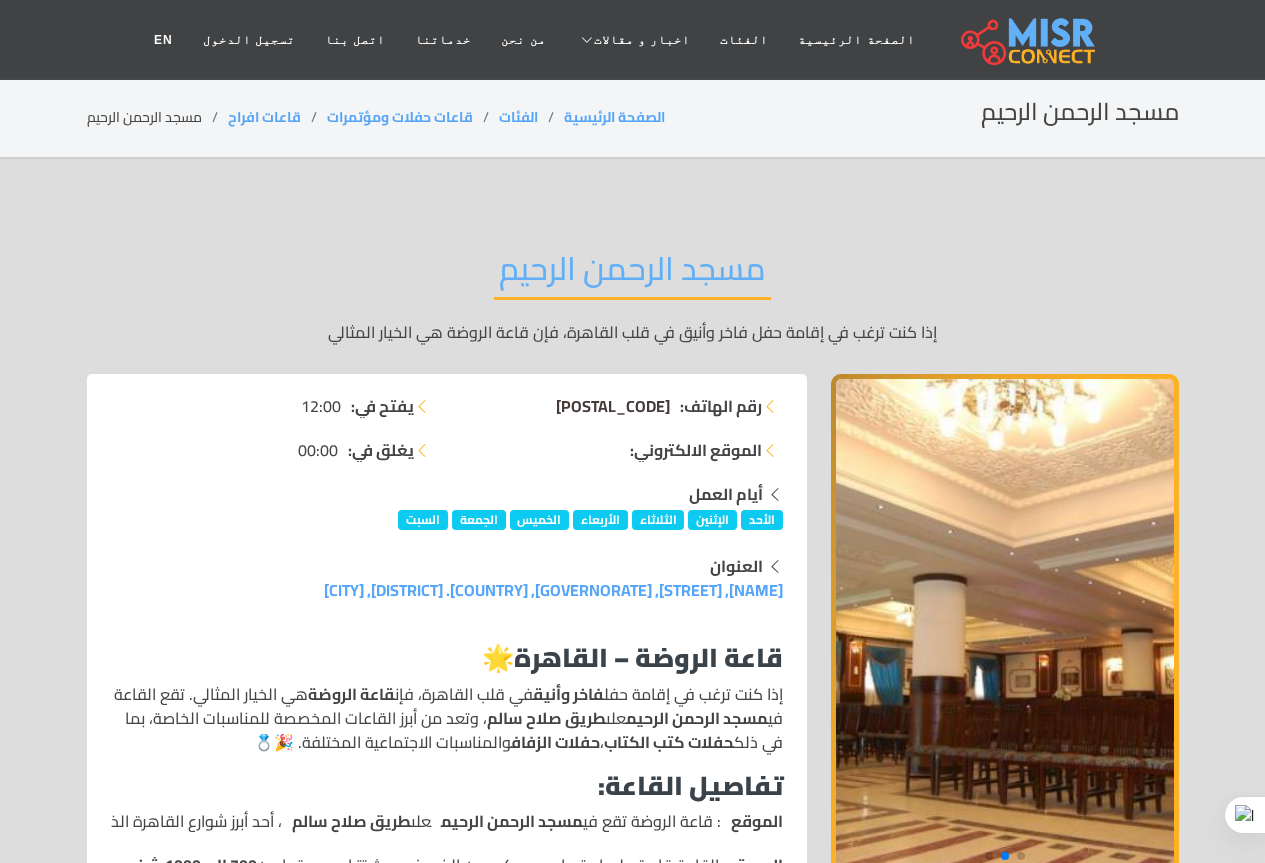 click on "0226858602" at bounding box center (613, 406) 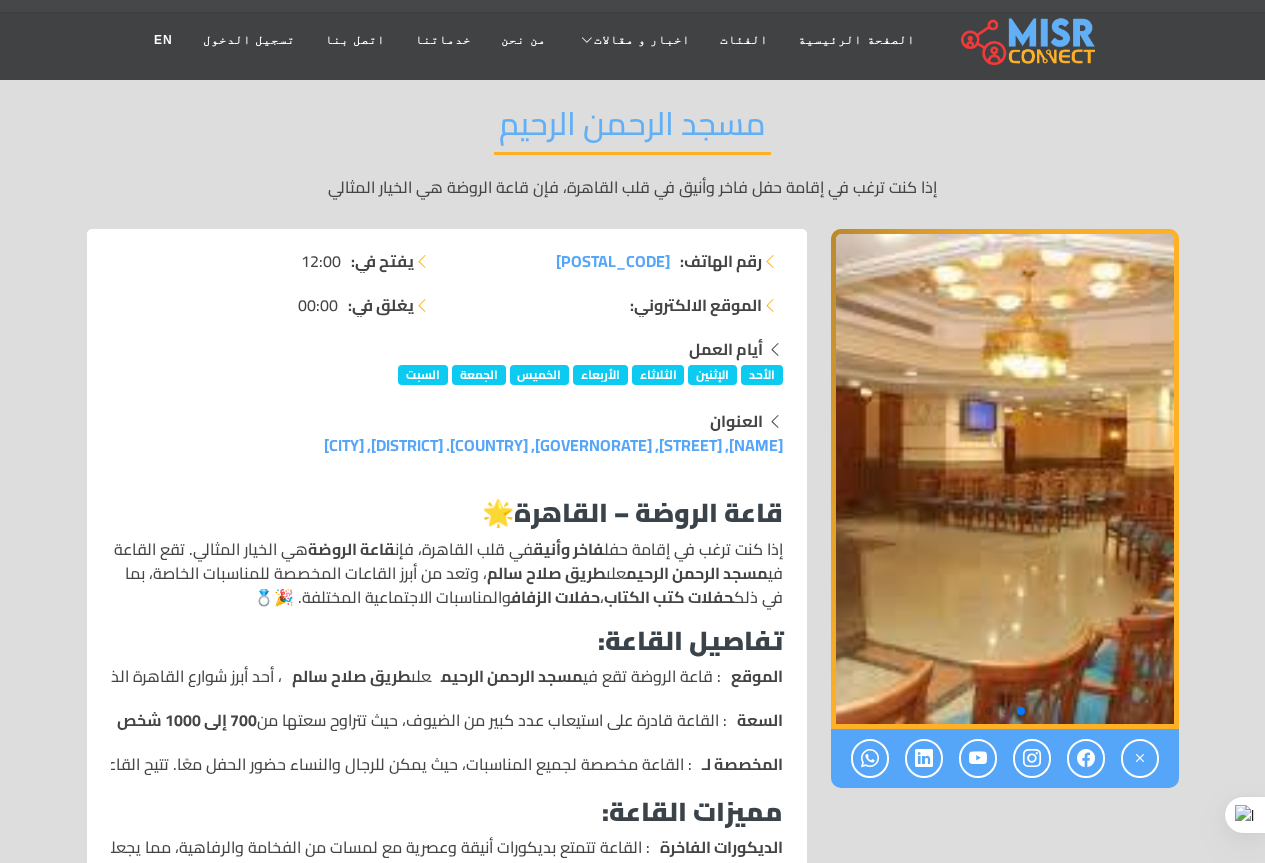scroll, scrollTop: 700, scrollLeft: 0, axis: vertical 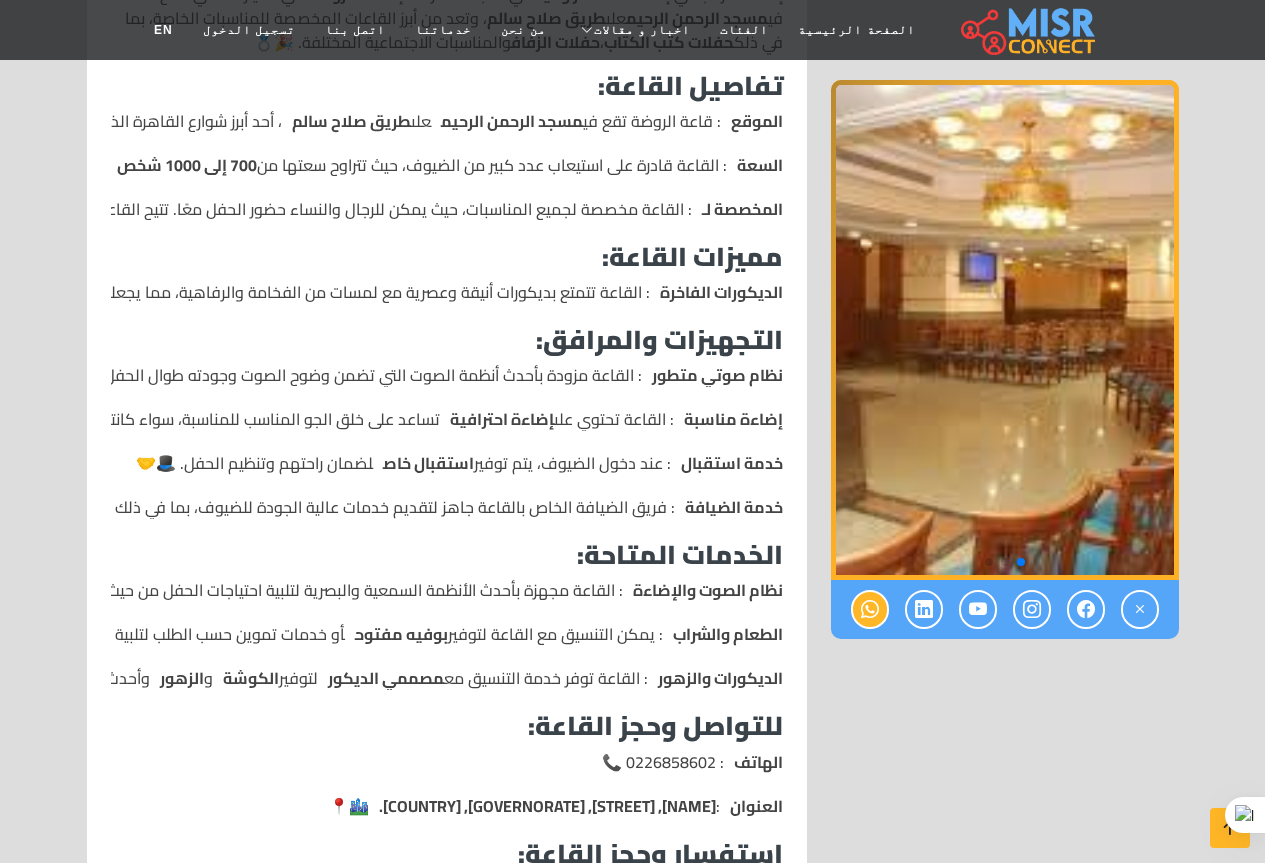 click at bounding box center (870, 609) 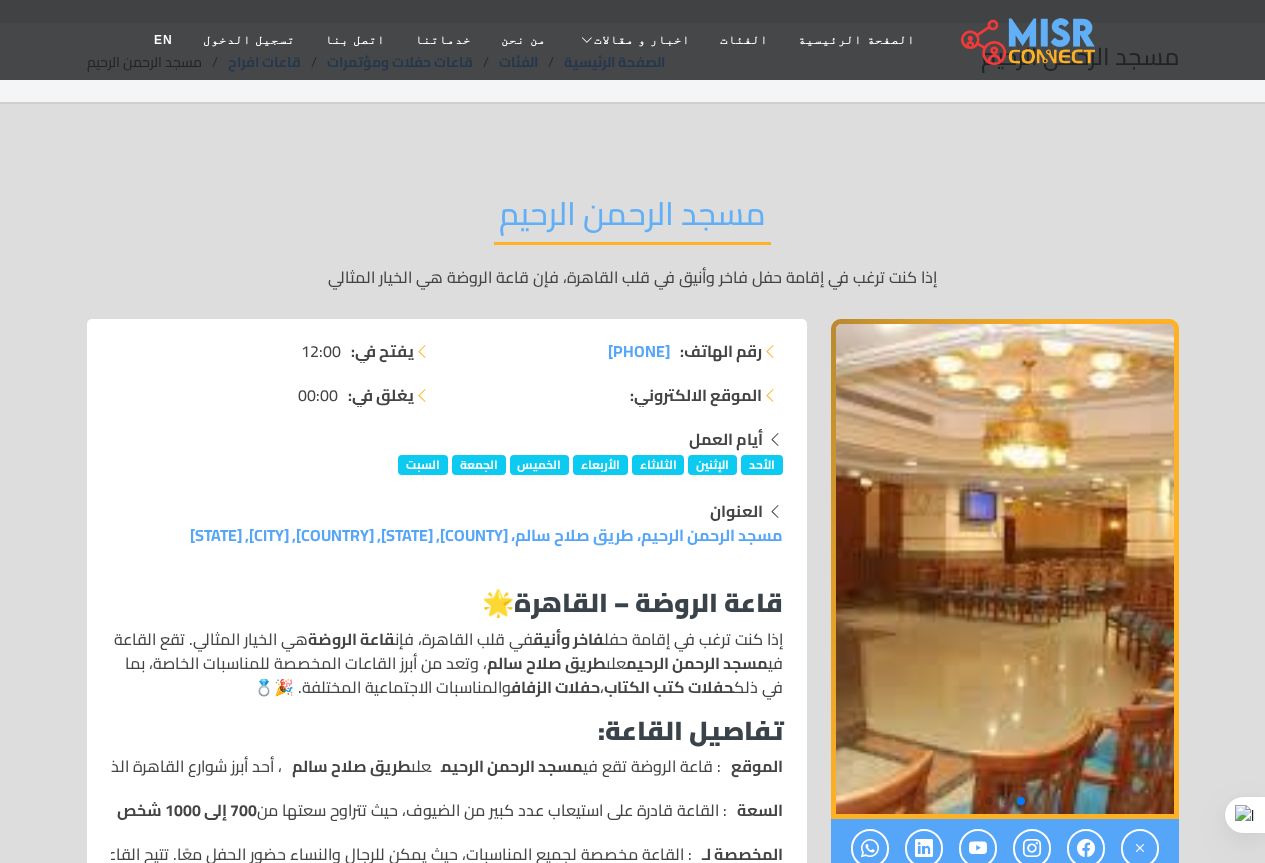 scroll, scrollTop: 0, scrollLeft: 0, axis: both 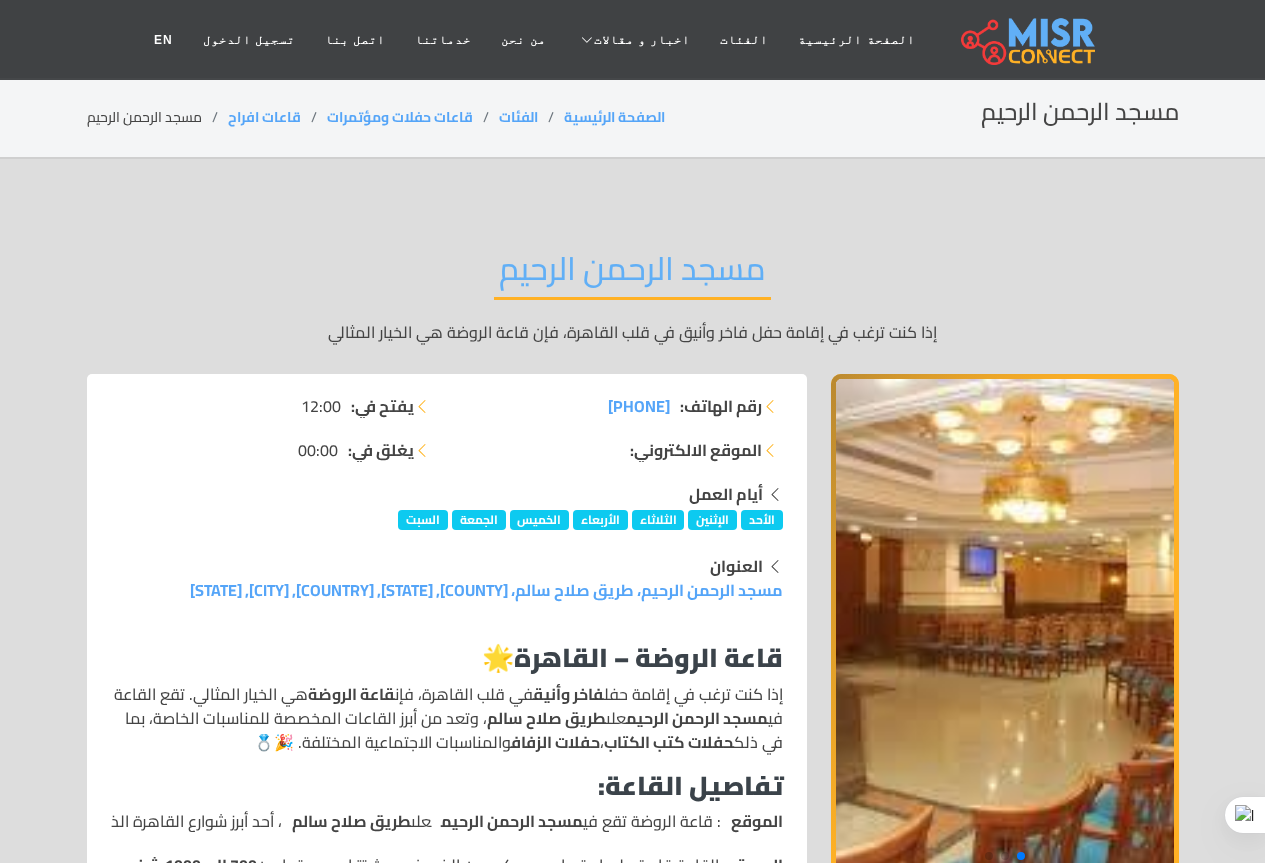 click on "مسجد الرحمن الرحيم" at bounding box center (157, 117) 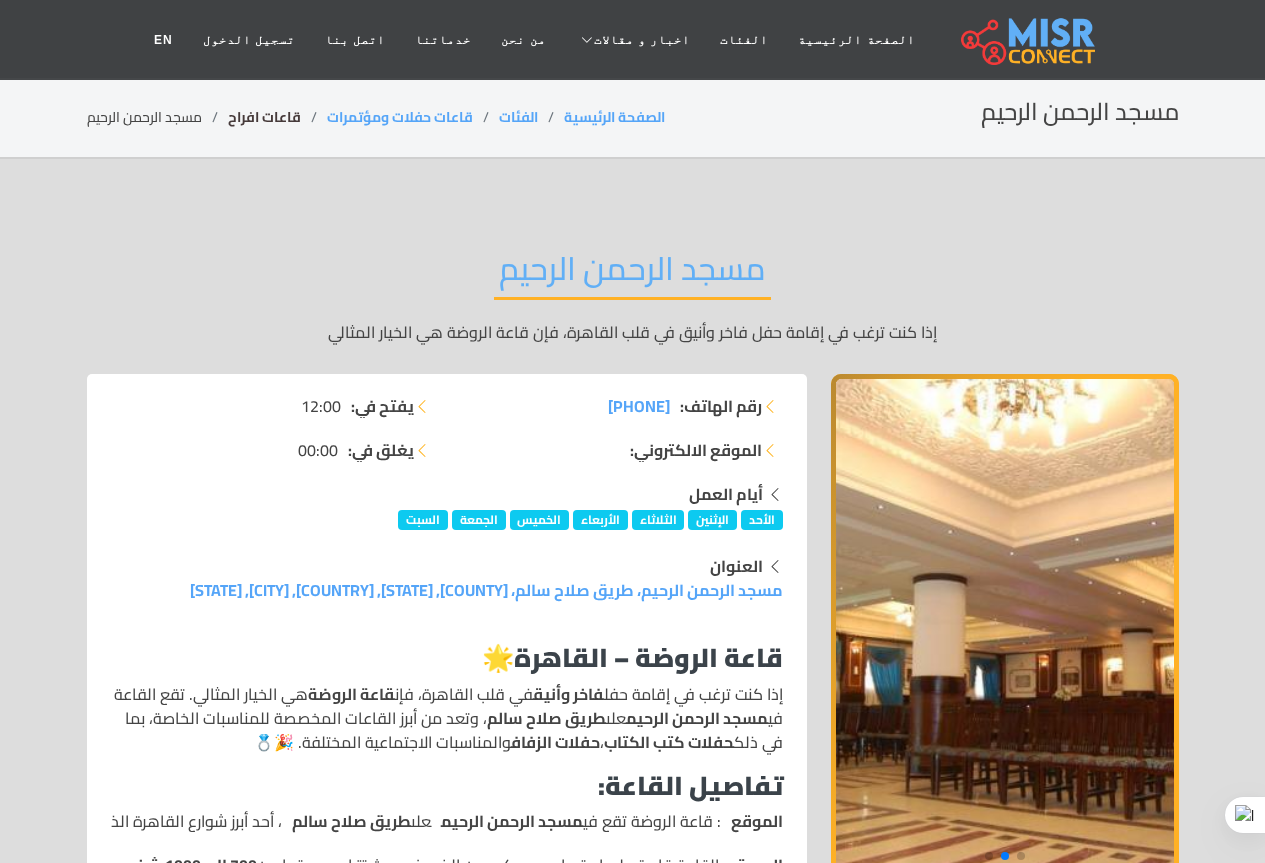 click on "قاعات افراح" at bounding box center [264, 117] 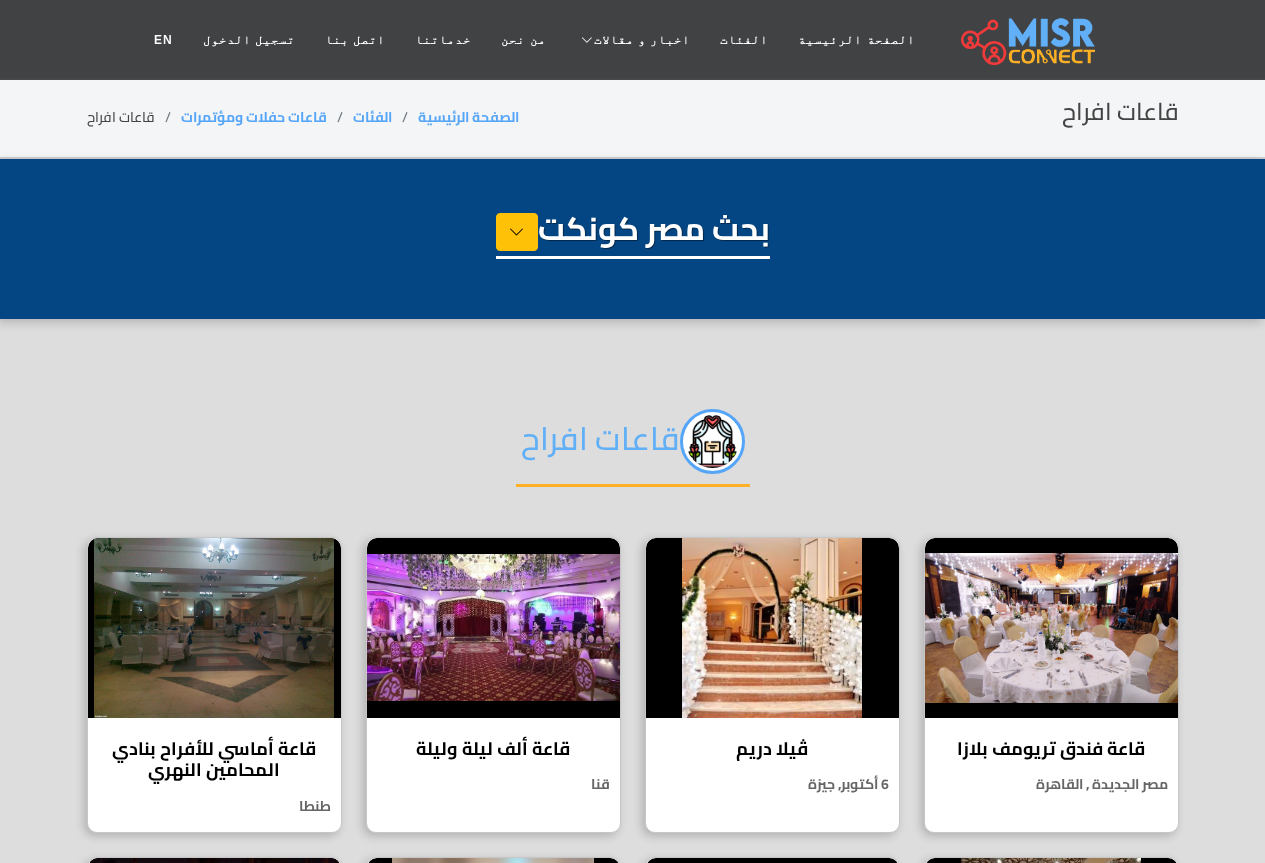 select on "**********" 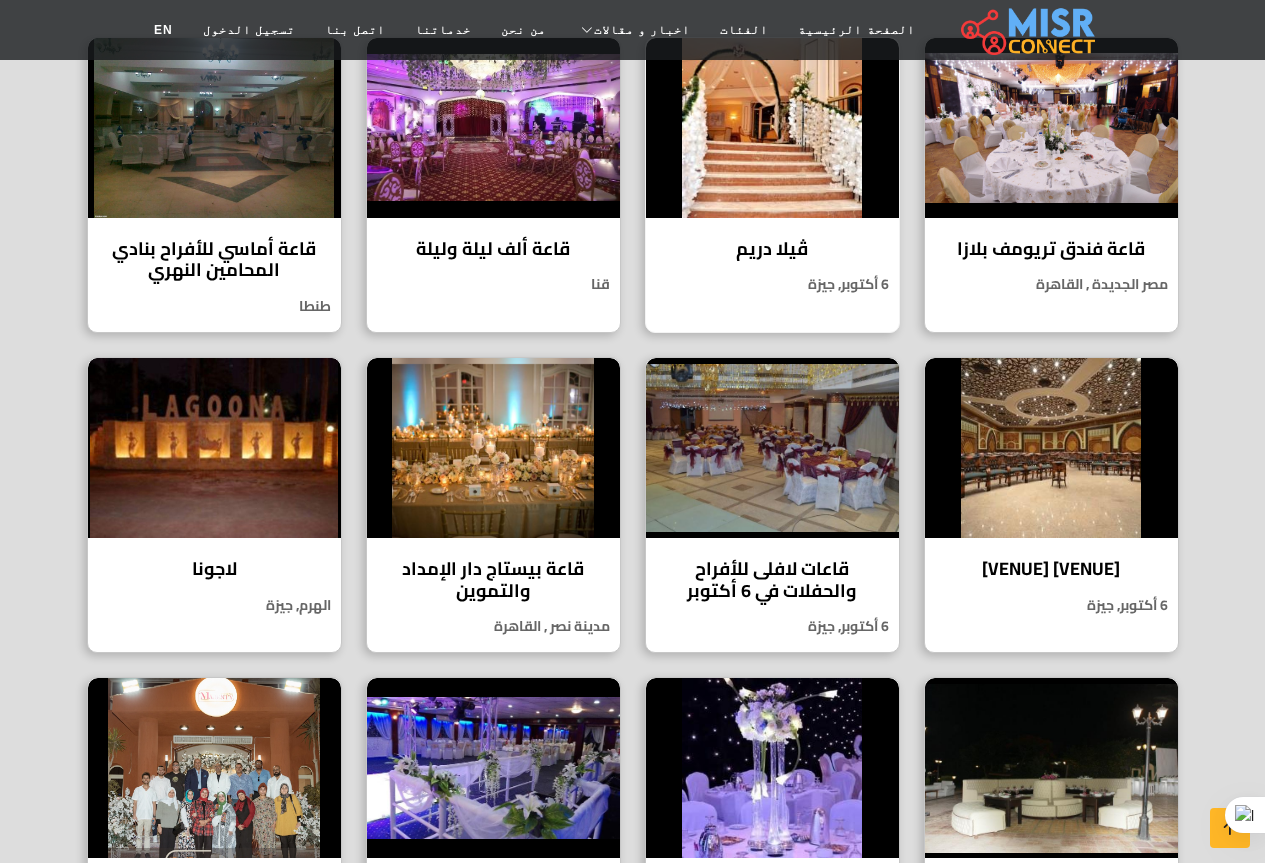 scroll, scrollTop: 0, scrollLeft: 0, axis: both 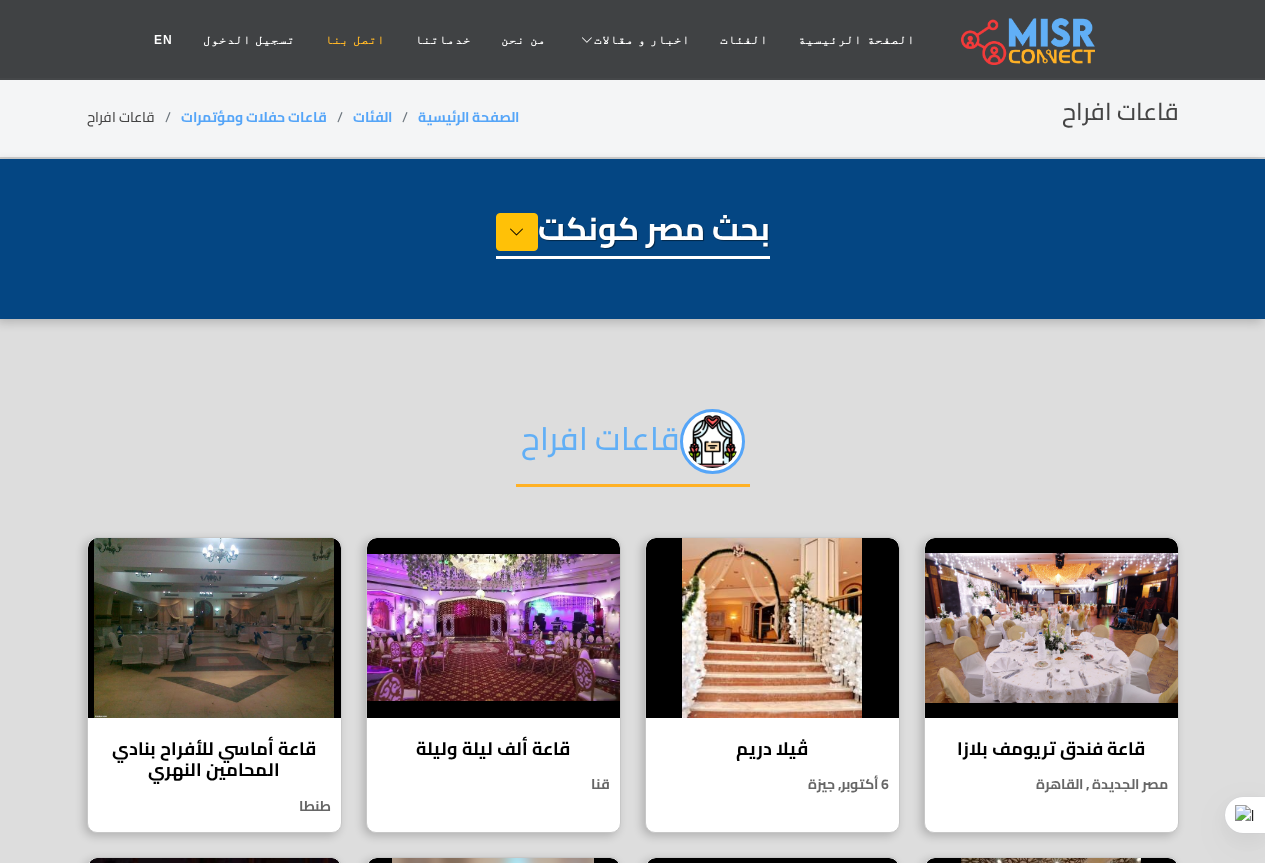click on "اتصل بنا" at bounding box center [355, 40] 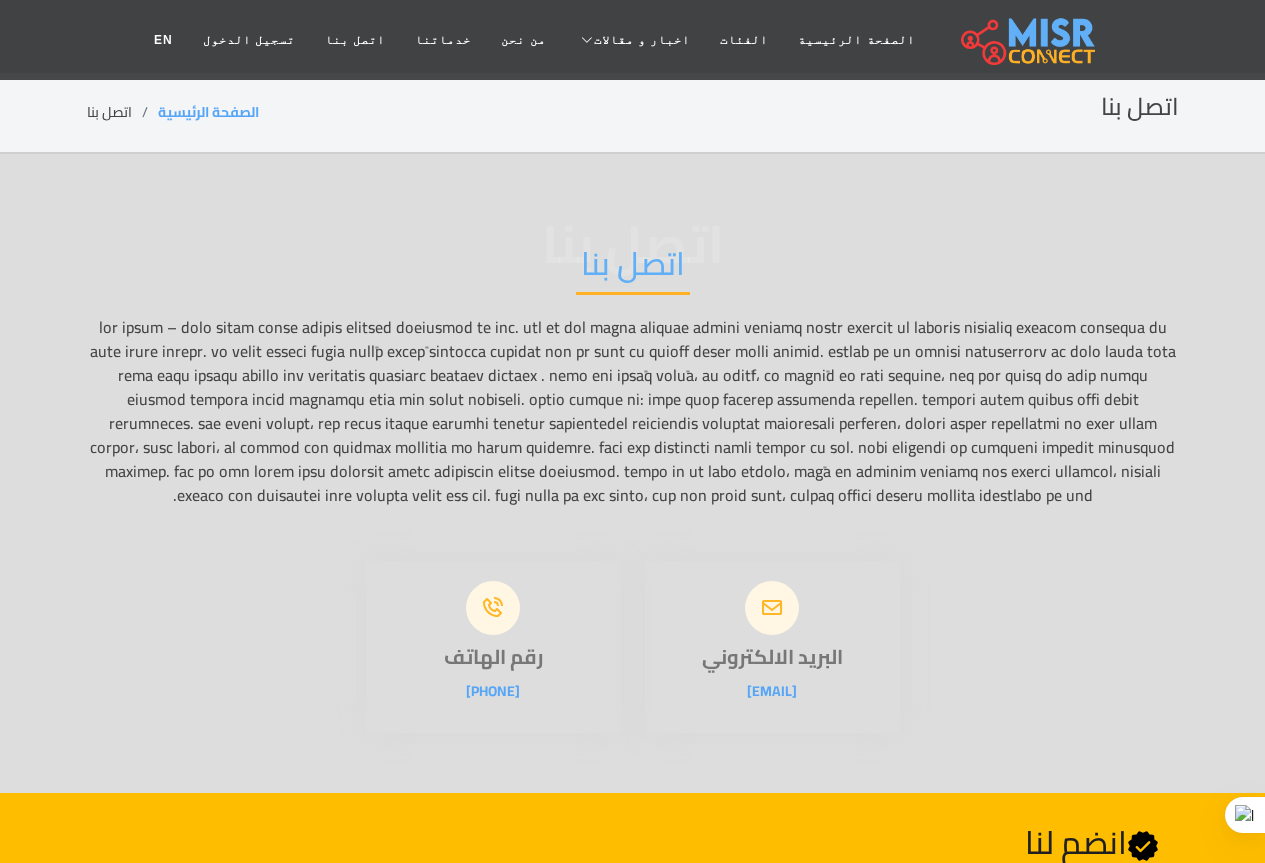 scroll, scrollTop: 0, scrollLeft: 0, axis: both 